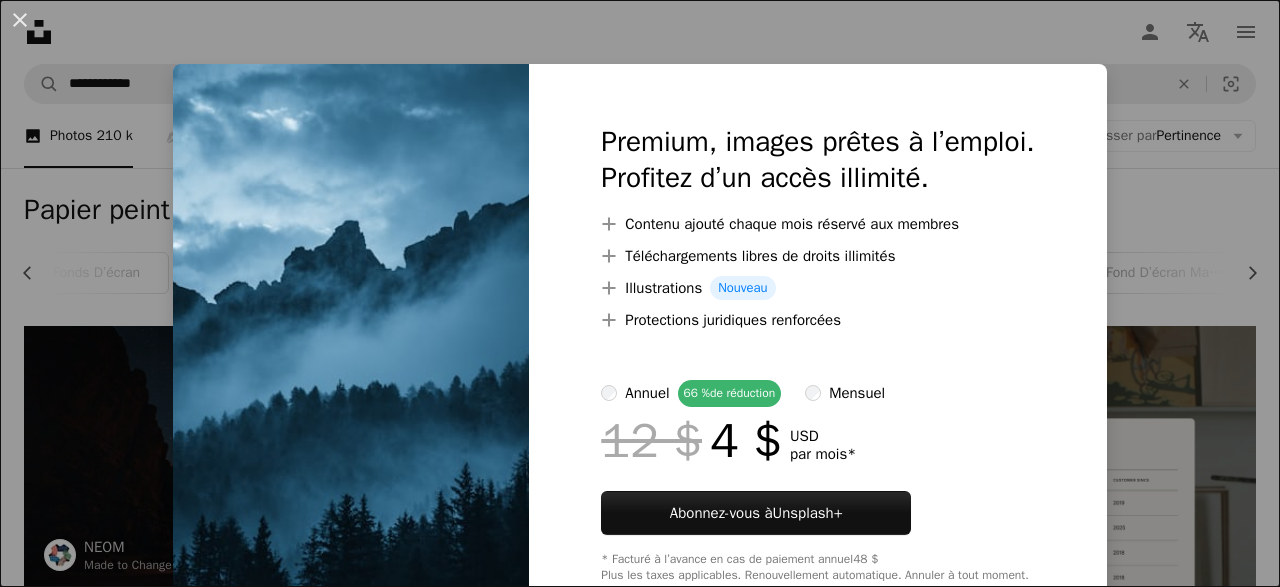 scroll, scrollTop: 208, scrollLeft: 0, axis: vertical 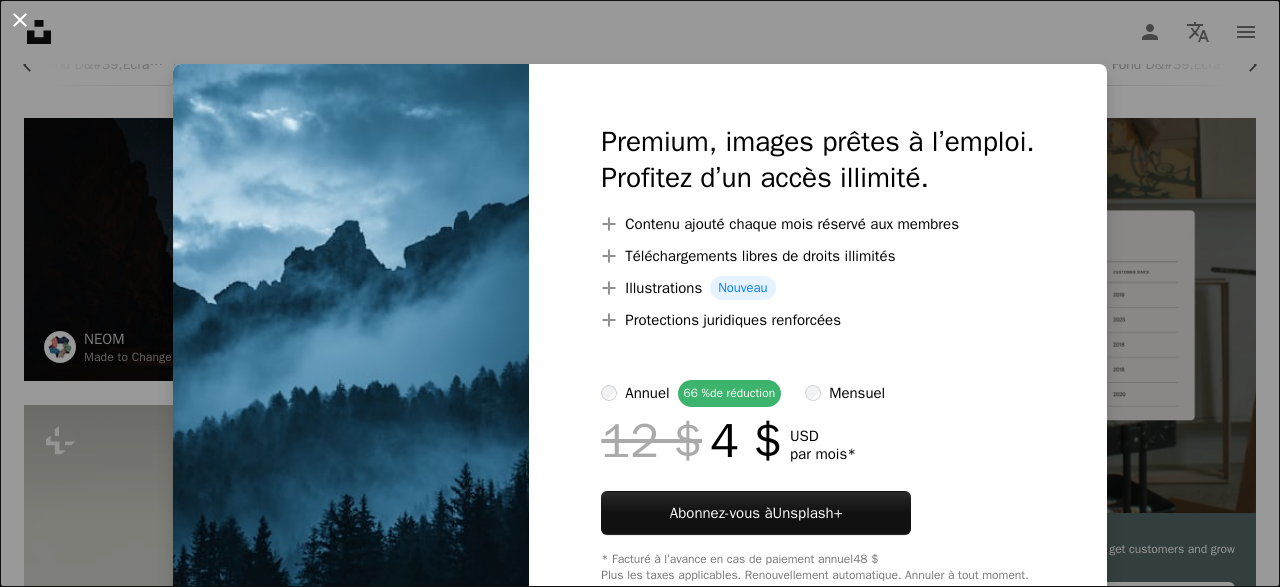 click on "An X shape" at bounding box center [20, 20] 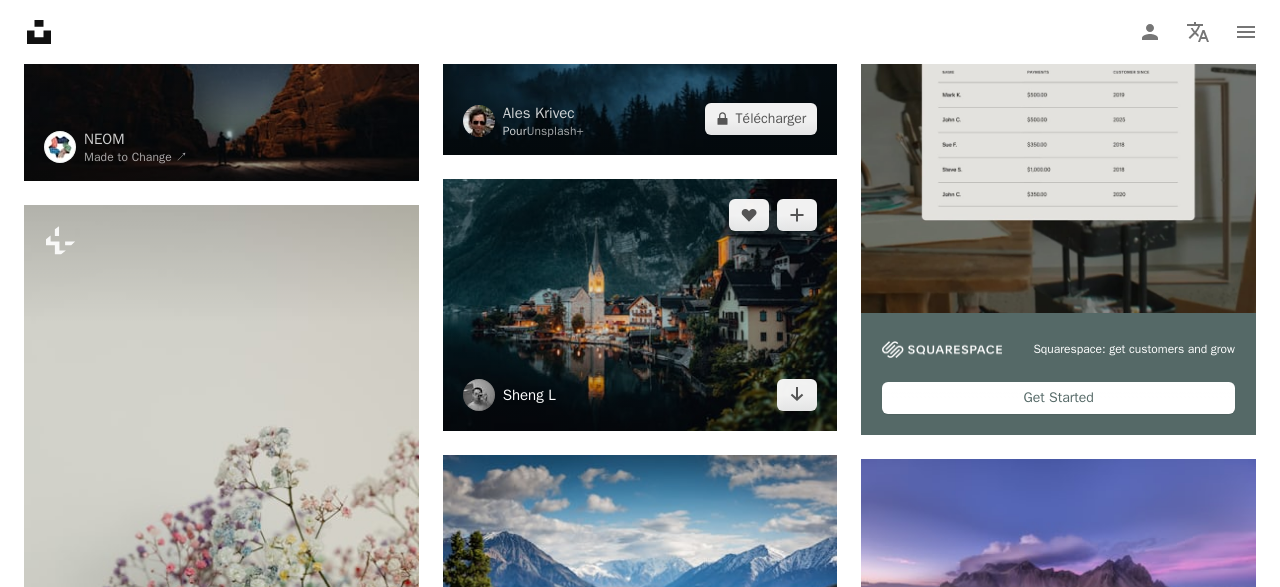 scroll, scrollTop: 416, scrollLeft: 0, axis: vertical 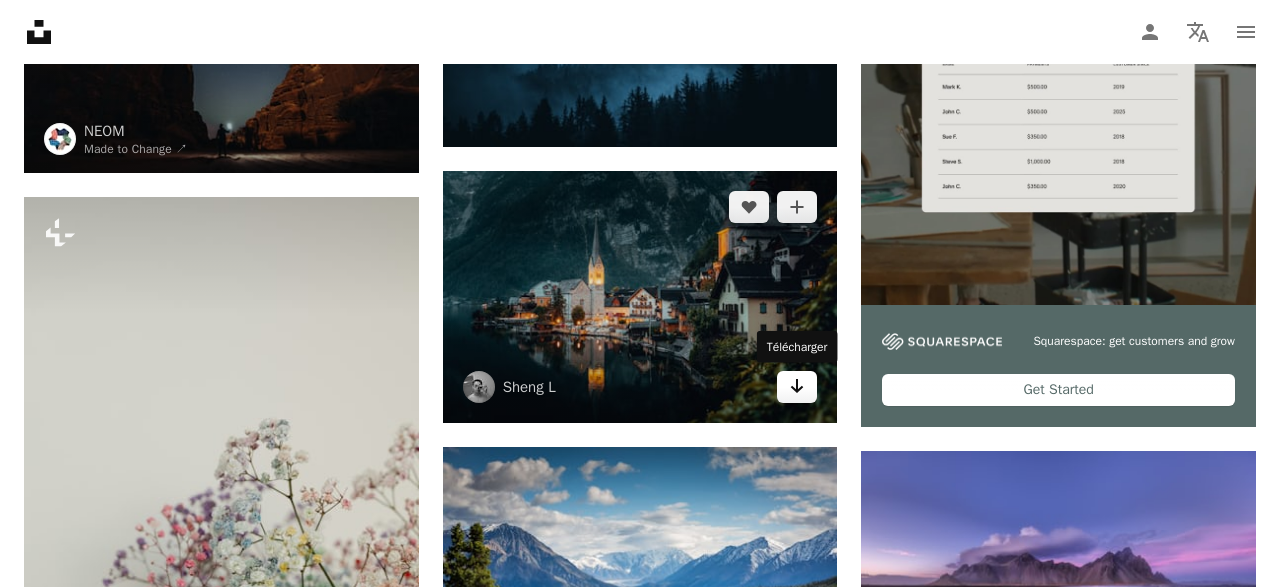 click on "Arrow pointing down" 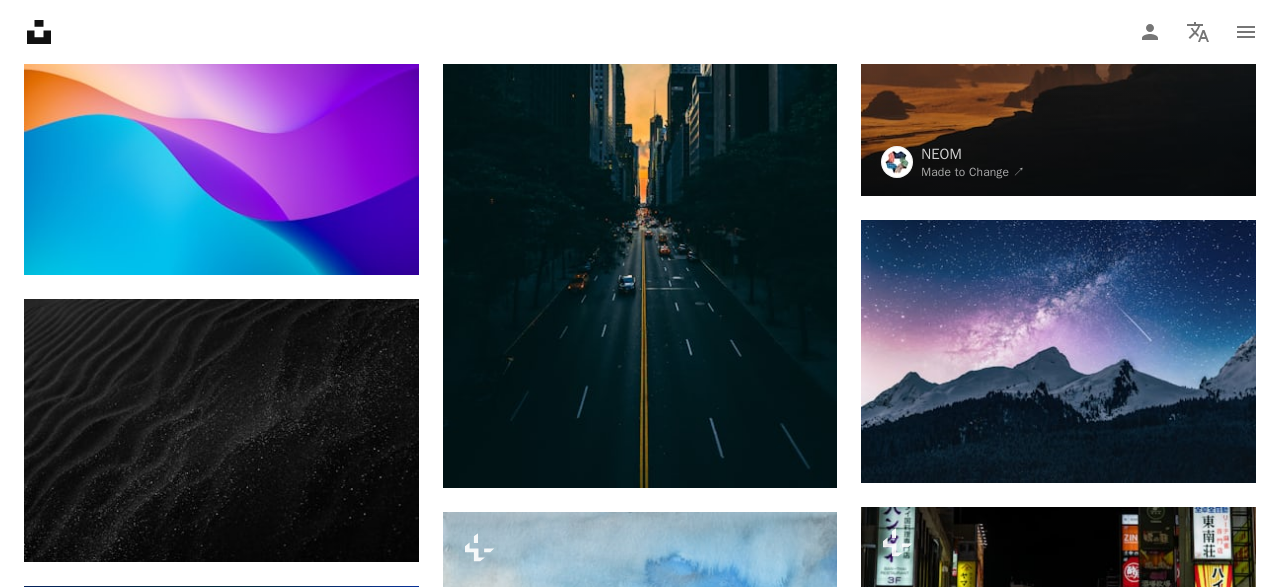 scroll, scrollTop: 1560, scrollLeft: 0, axis: vertical 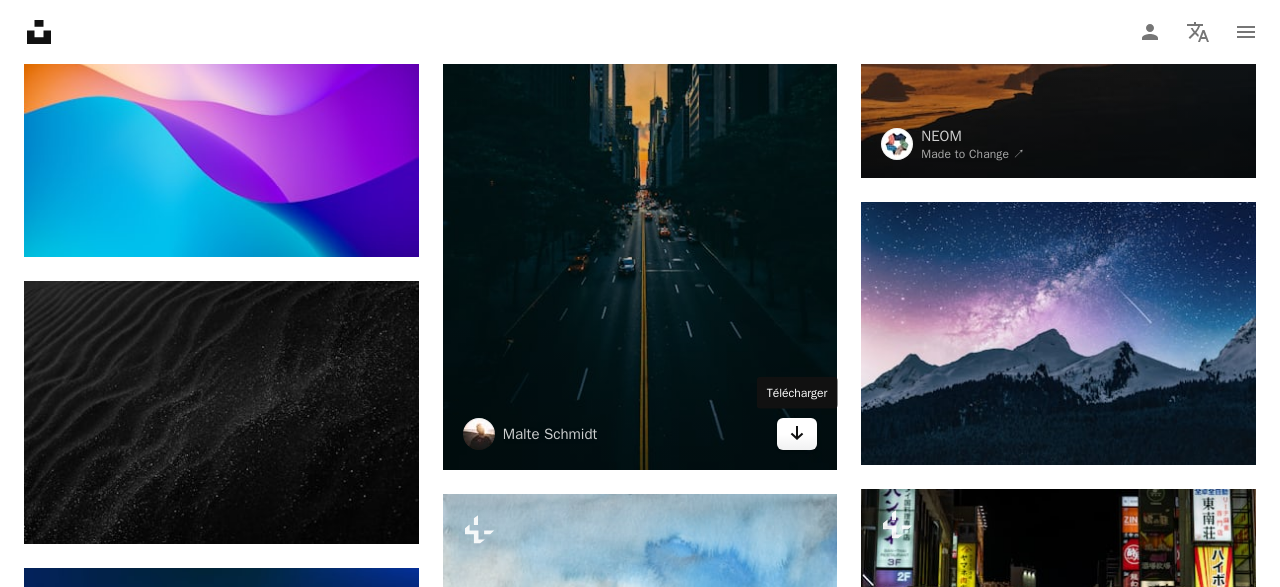 click 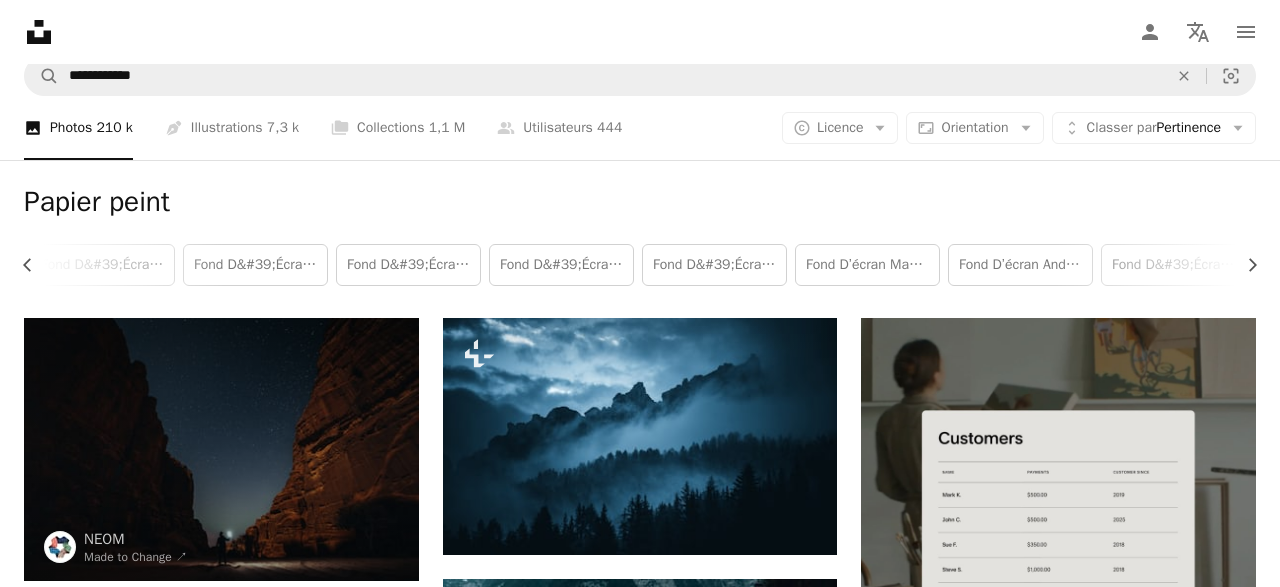 scroll, scrollTop: 0, scrollLeft: 0, axis: both 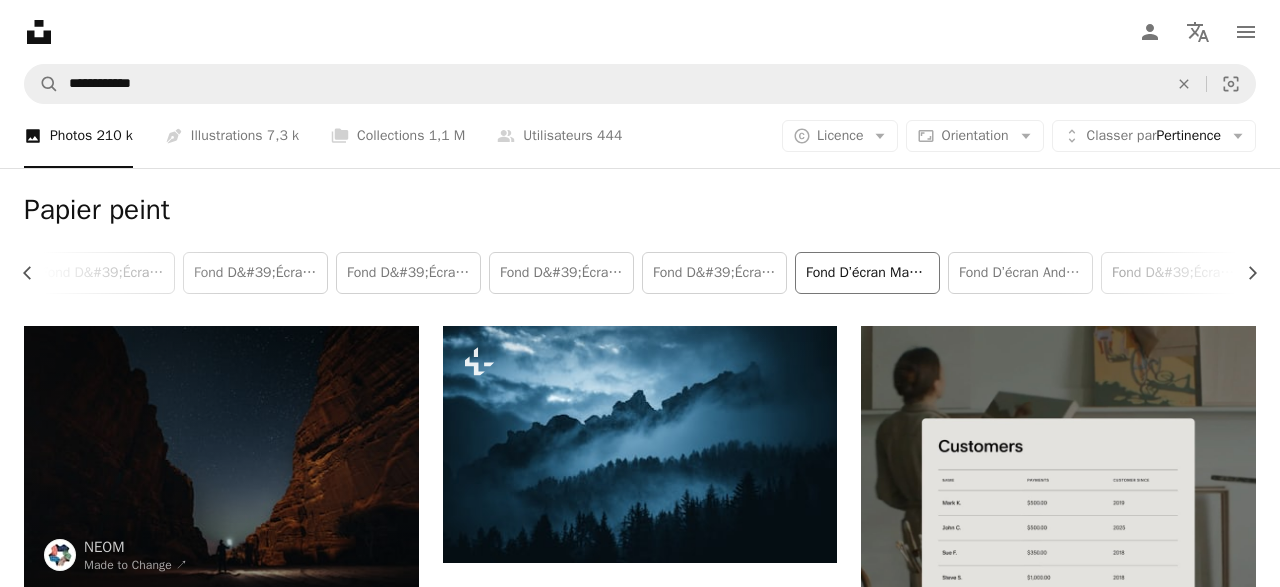 click on "fond d’écran macbook" at bounding box center (867, 273) 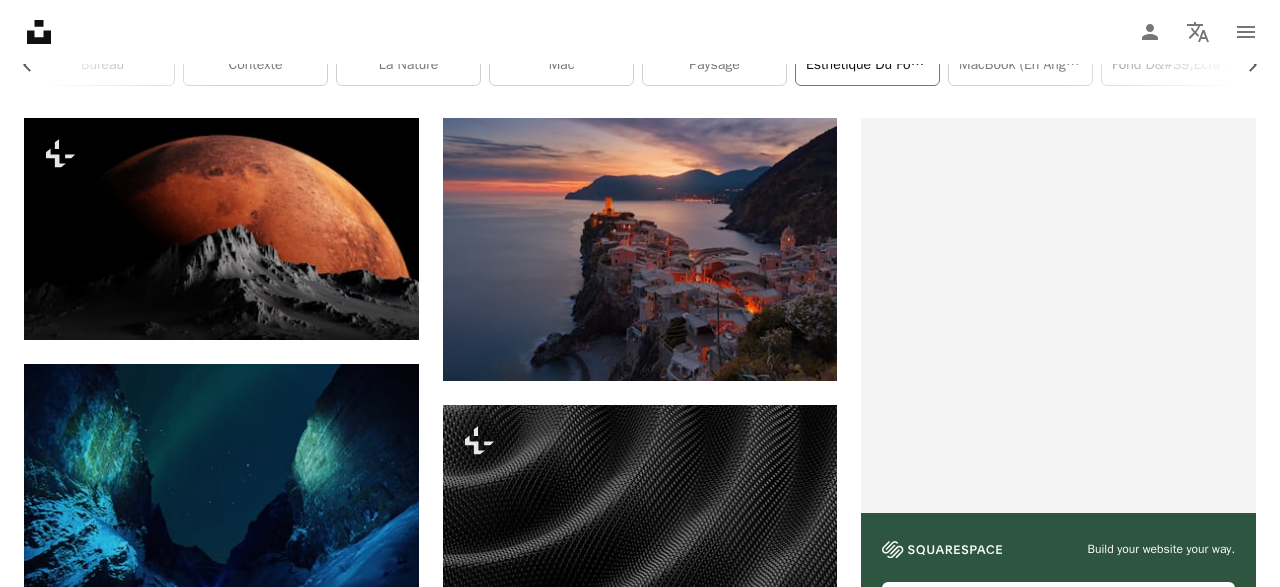 scroll, scrollTop: 0, scrollLeft: 0, axis: both 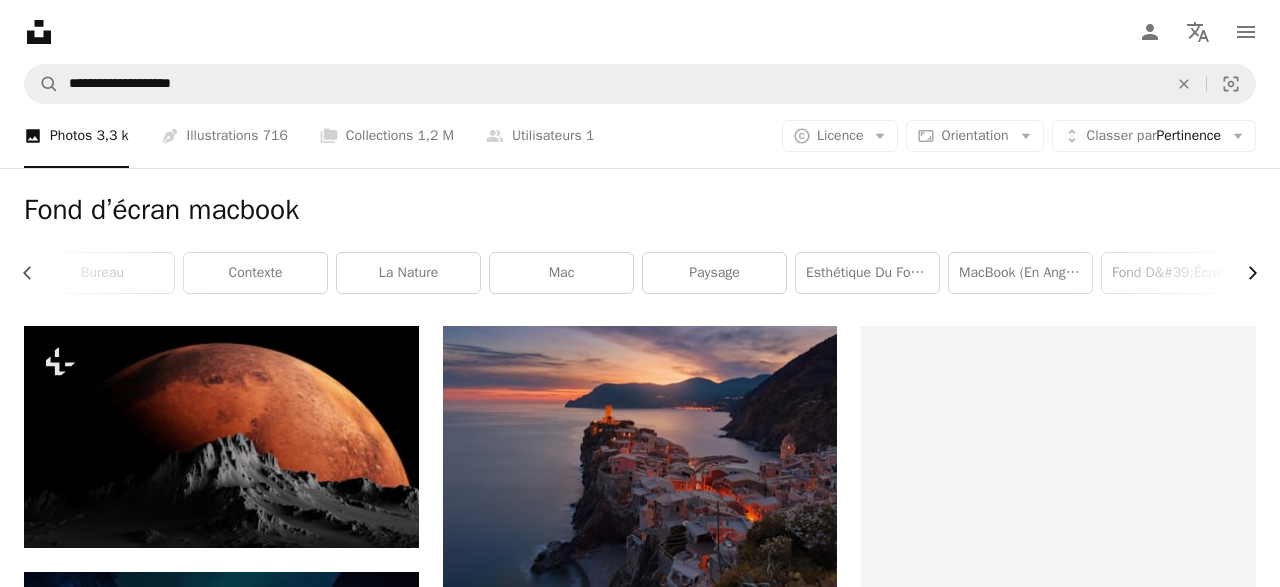 click on "Chevron right" 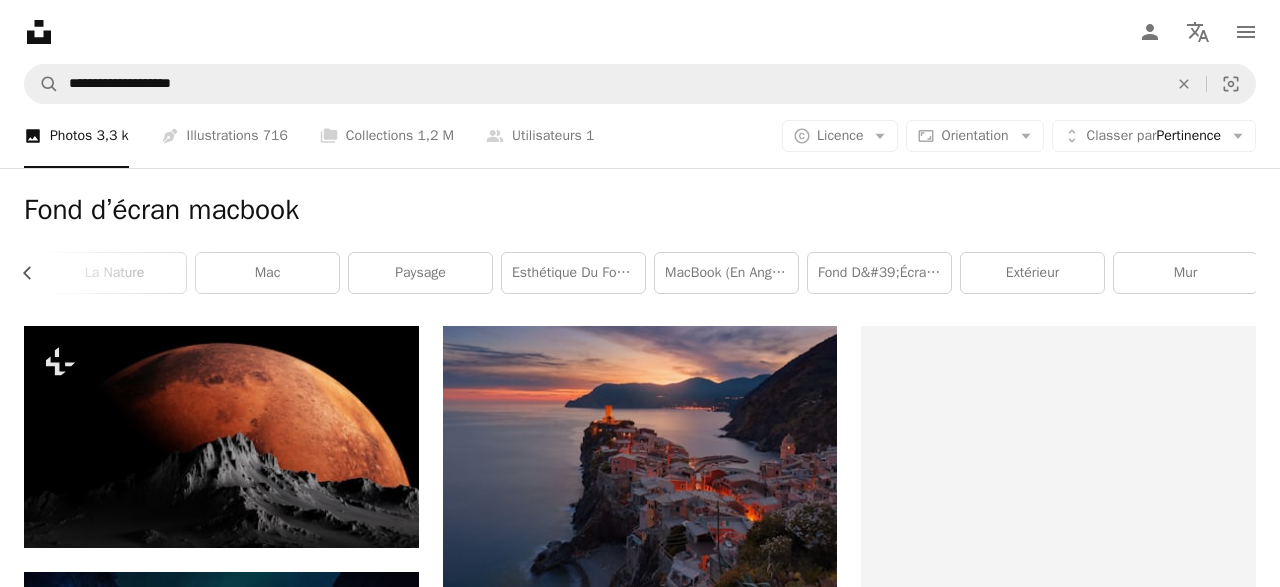 scroll, scrollTop: 0, scrollLeft: 596, axis: horizontal 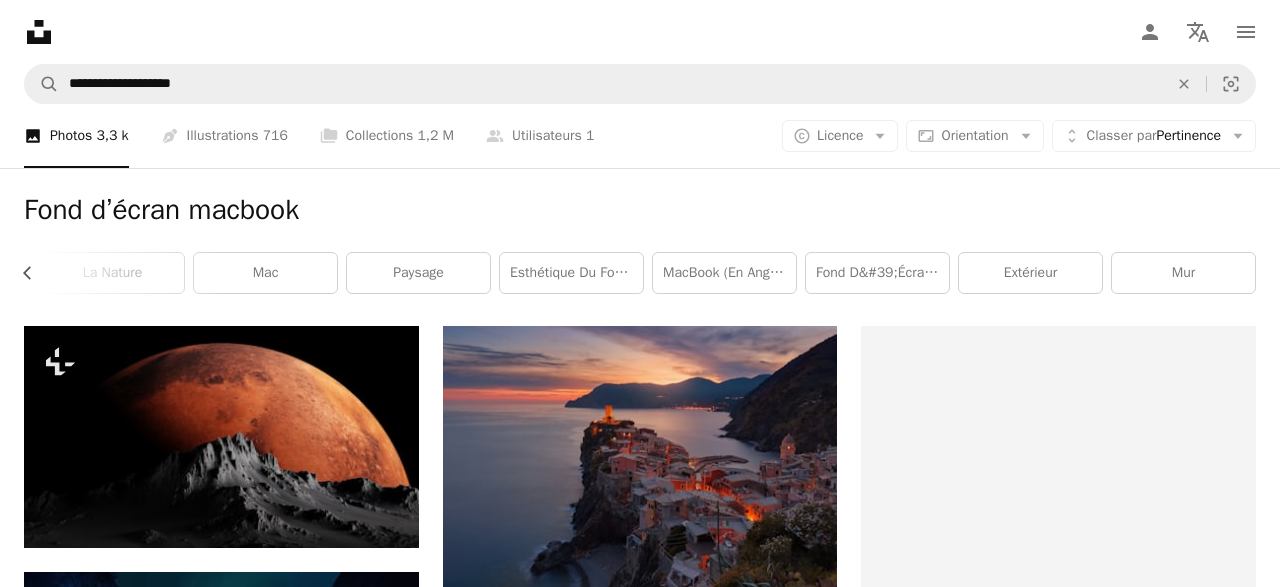 click on "Fond d’écran macbook Chevron left papier peint Fond d’écran Mac bureau Contexte la nature Mac paysage Esthétique du fond d’écran MacBook MacBook (en anglais) fond d&#39;écran 8k Extérieur mur" at bounding box center [640, 247] 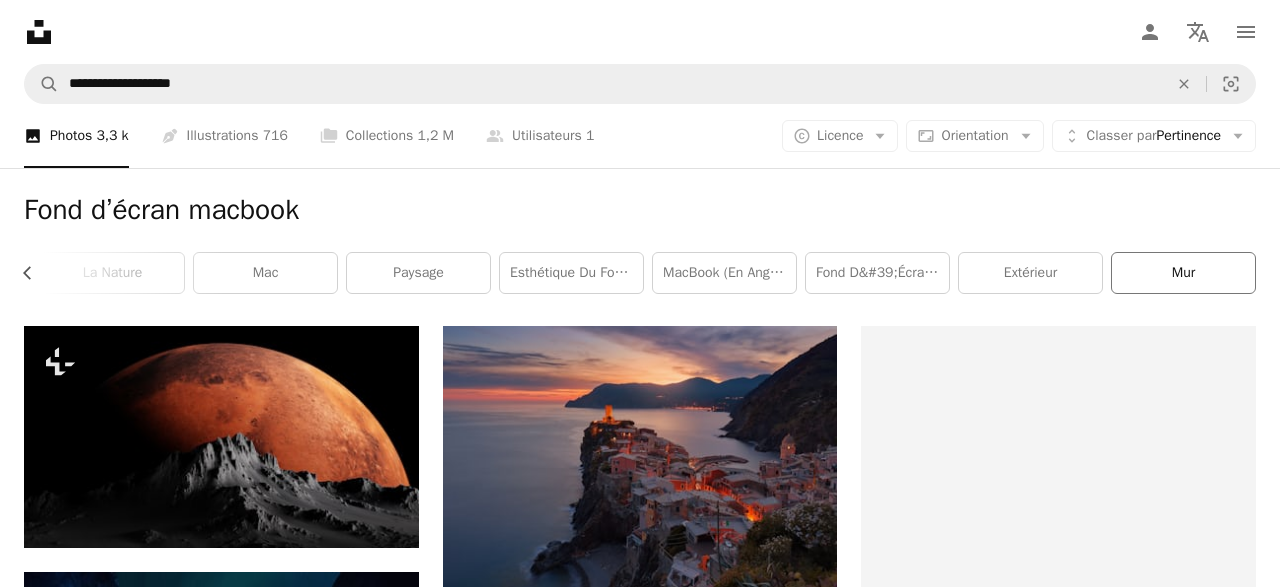 click on "mur" at bounding box center [1183, 273] 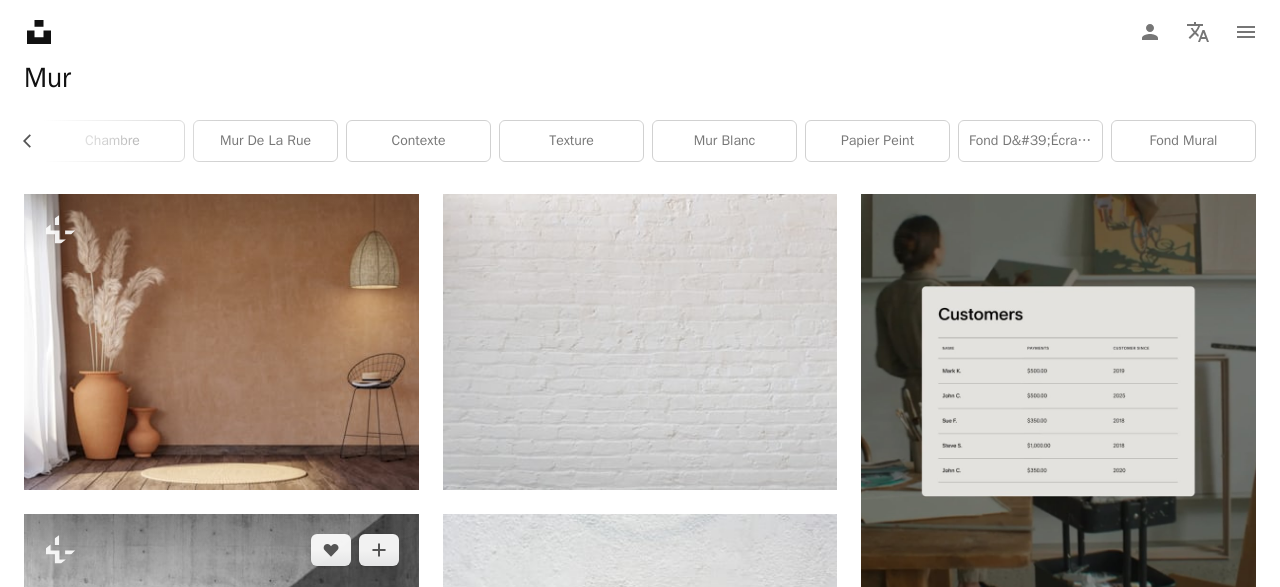 scroll, scrollTop: 208, scrollLeft: 0, axis: vertical 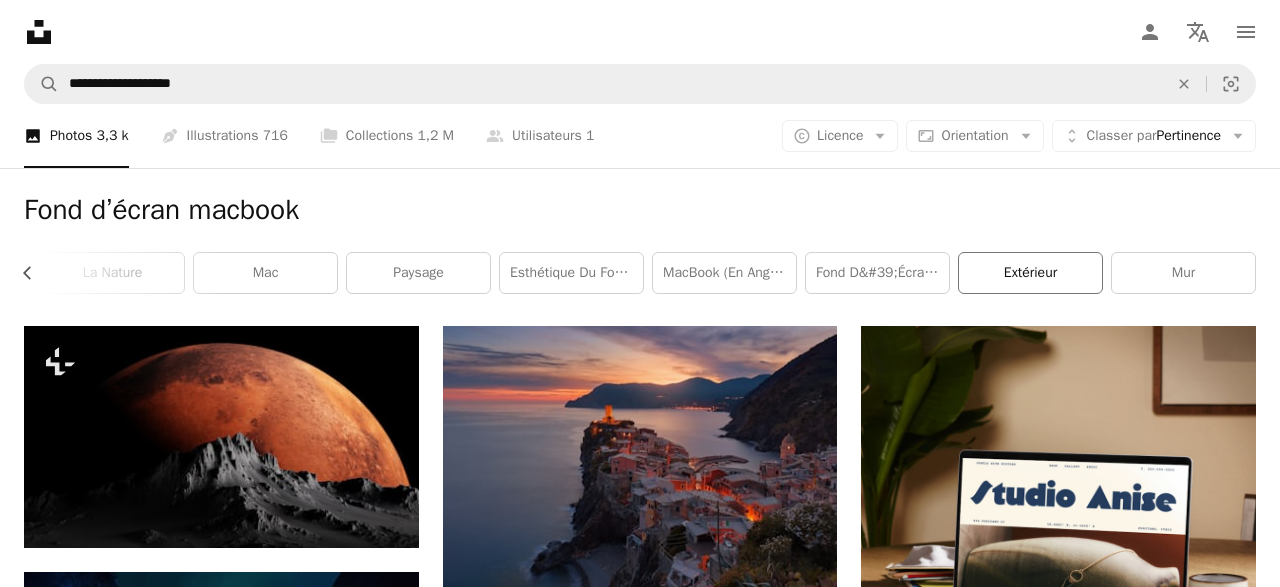 click on "Extérieur" at bounding box center (1030, 273) 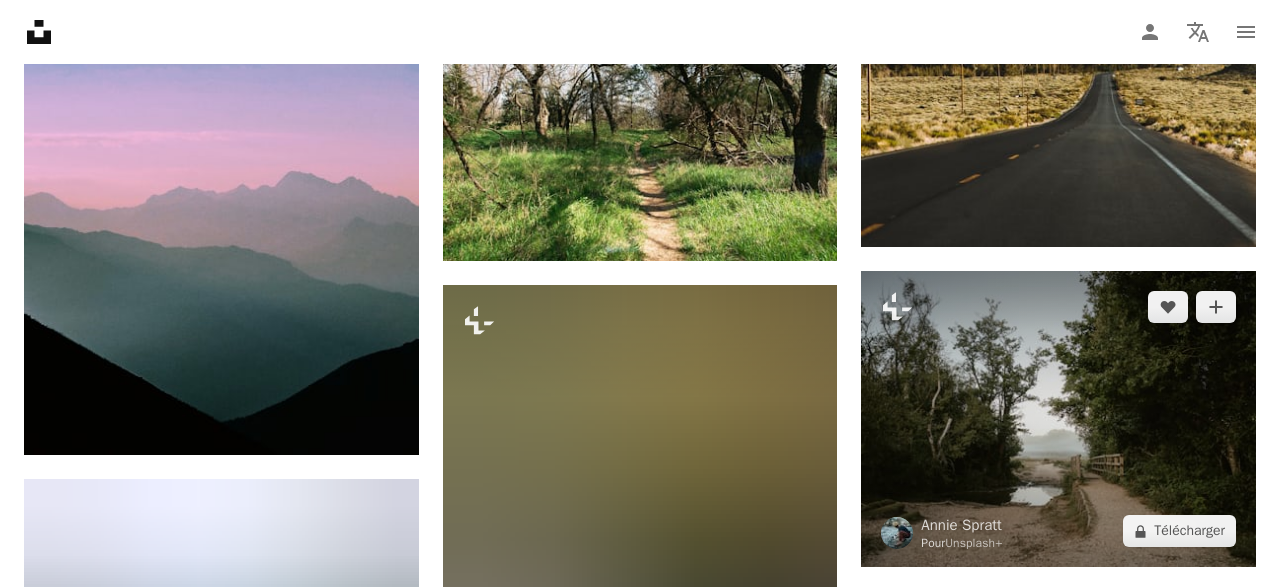 scroll, scrollTop: 1664, scrollLeft: 0, axis: vertical 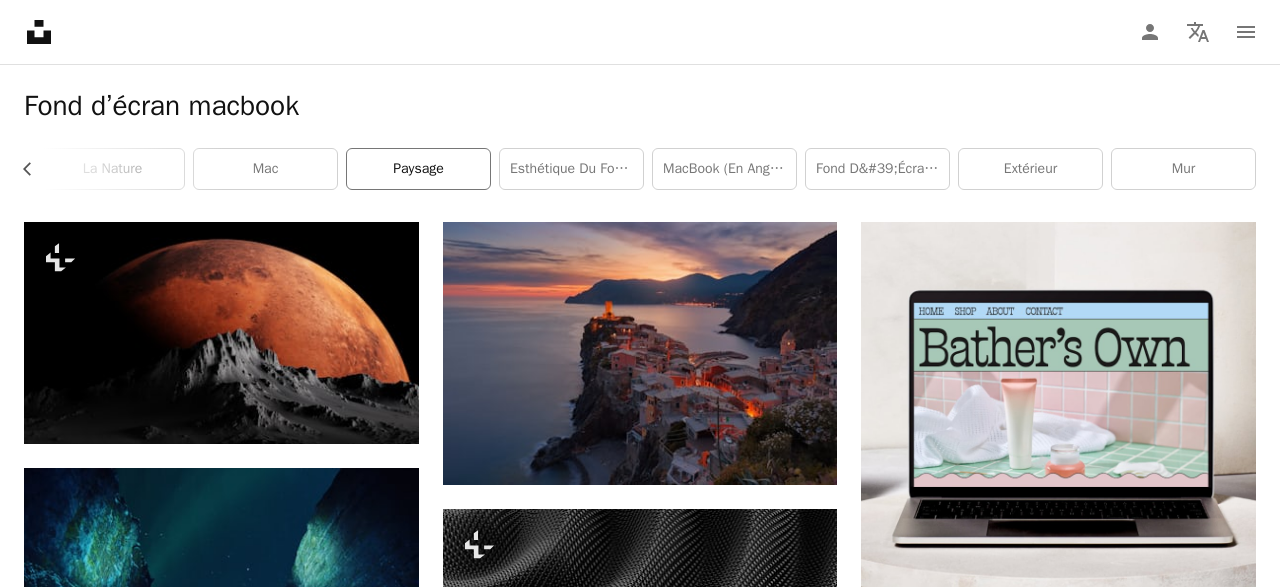 click on "paysage" at bounding box center (418, 169) 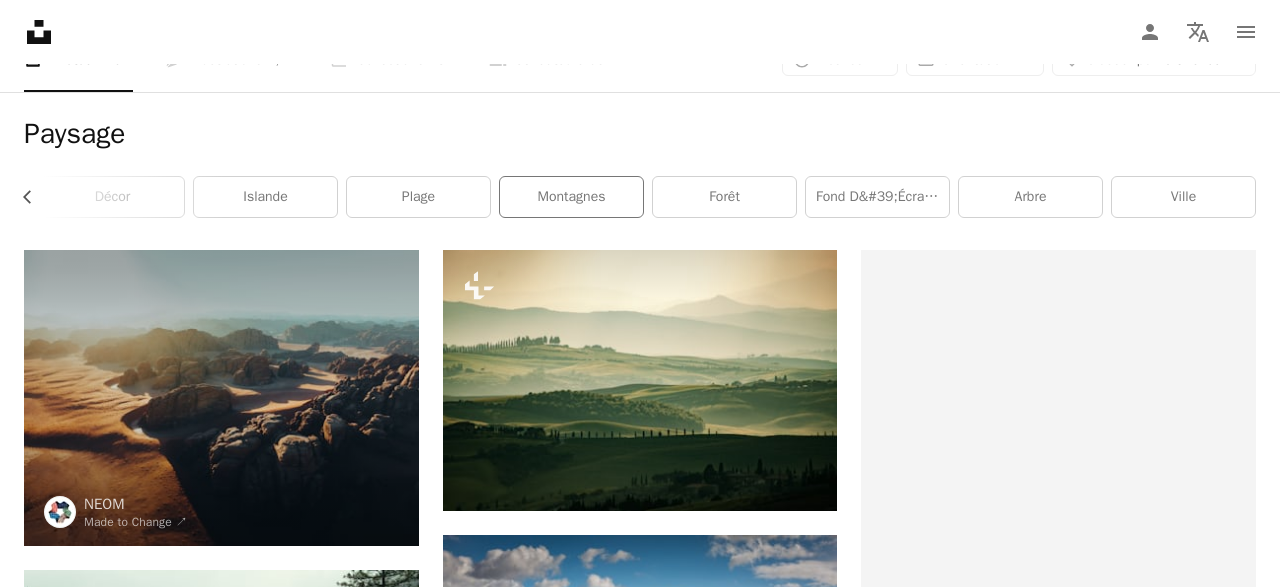 scroll, scrollTop: 0, scrollLeft: 0, axis: both 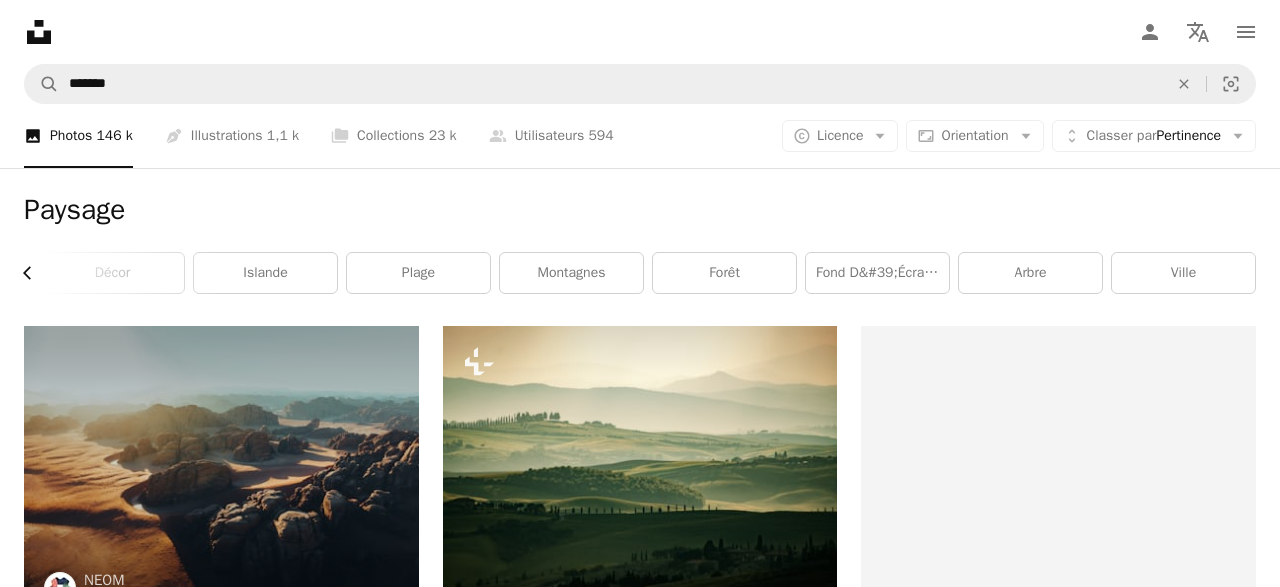 click on "Chevron left" 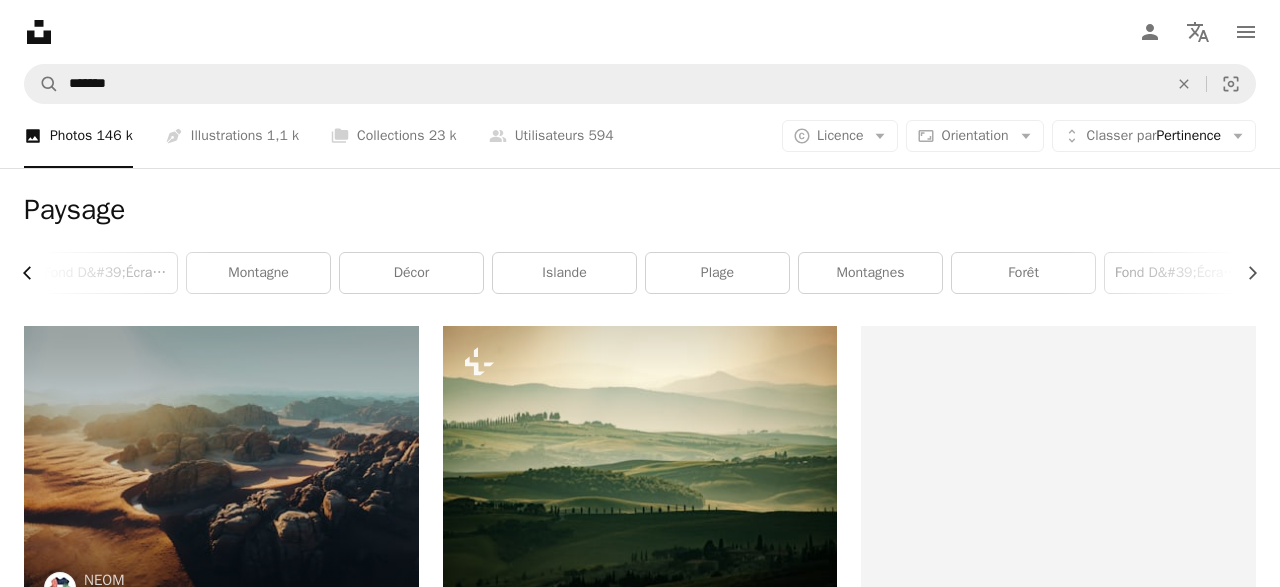 click on "Chevron left" 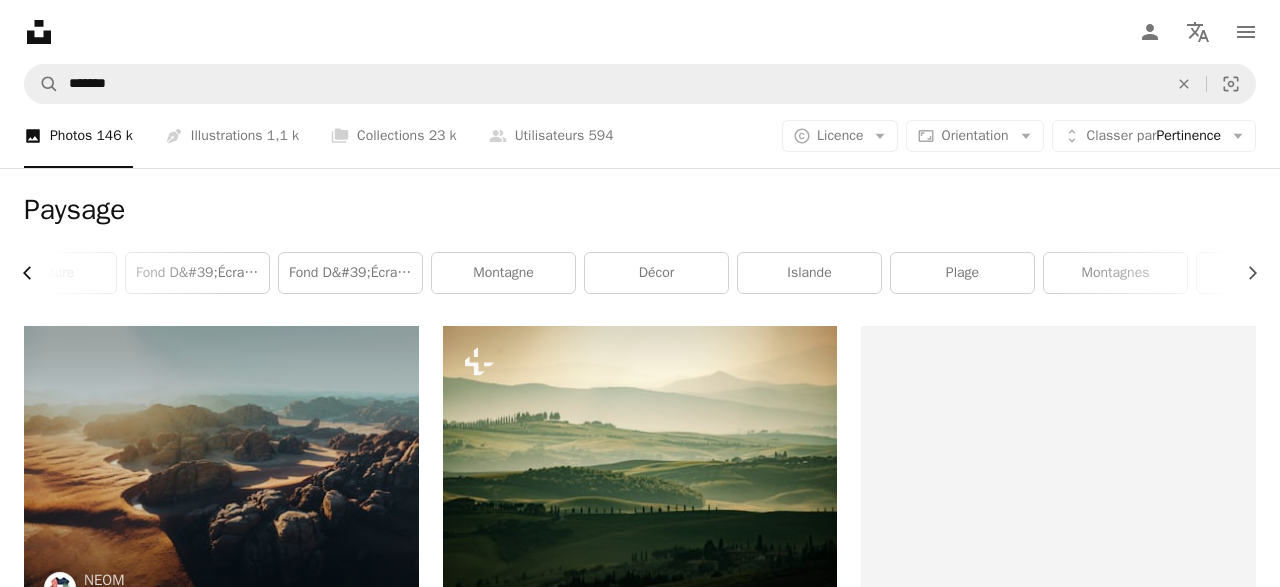 scroll, scrollTop: 0, scrollLeft: 2, axis: horizontal 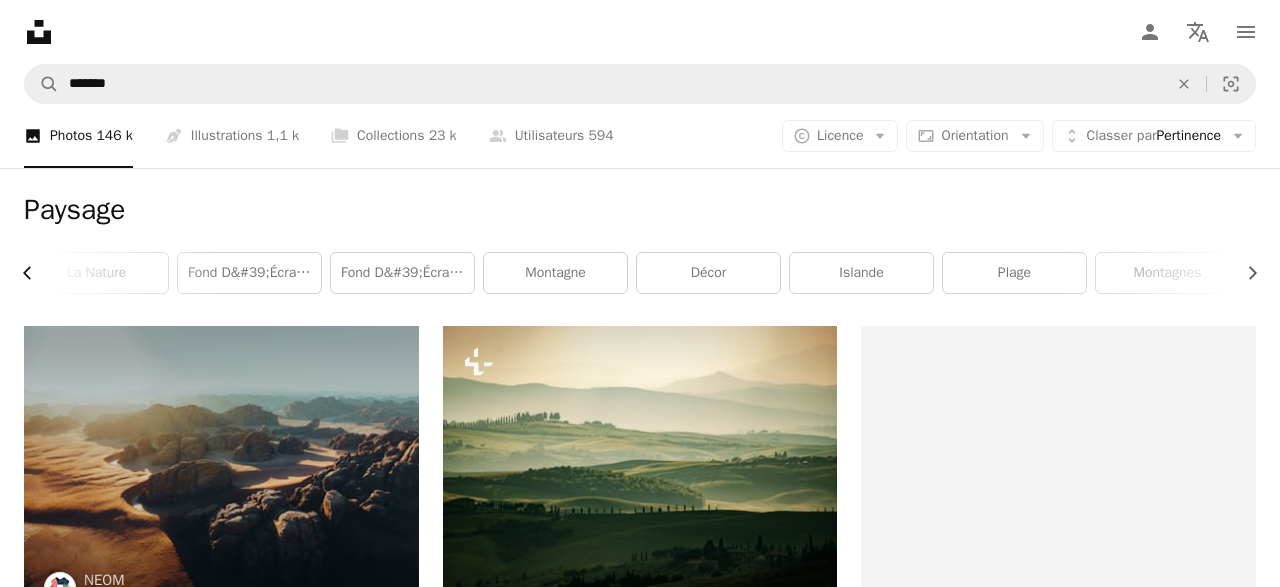 click on "Chevron left" 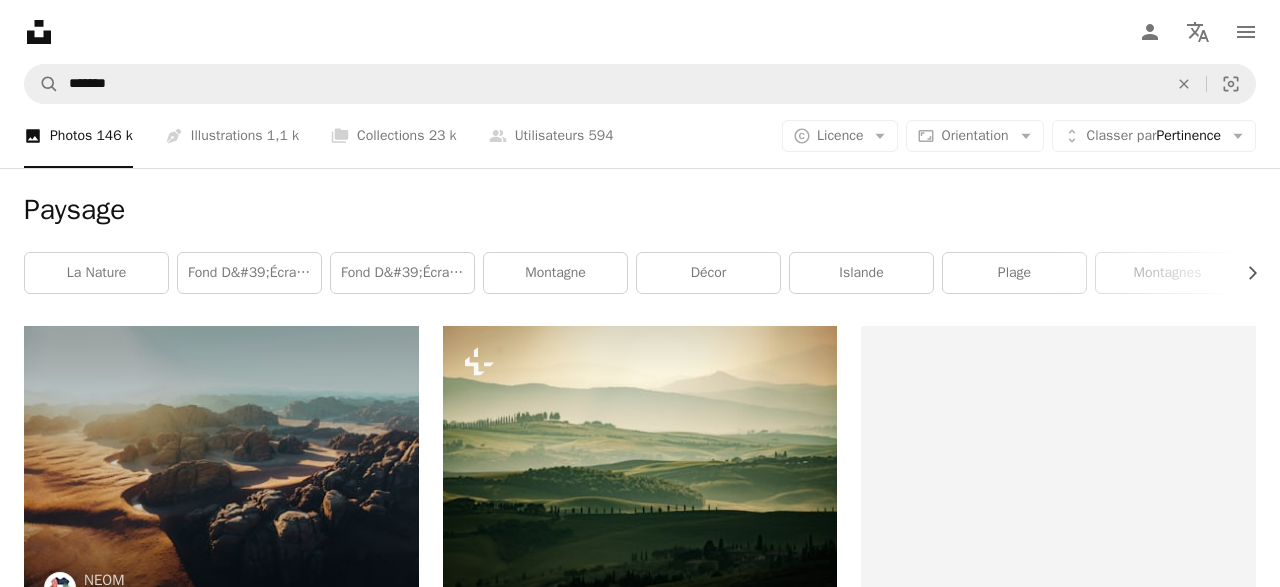 click on "la nature" at bounding box center (96, 273) 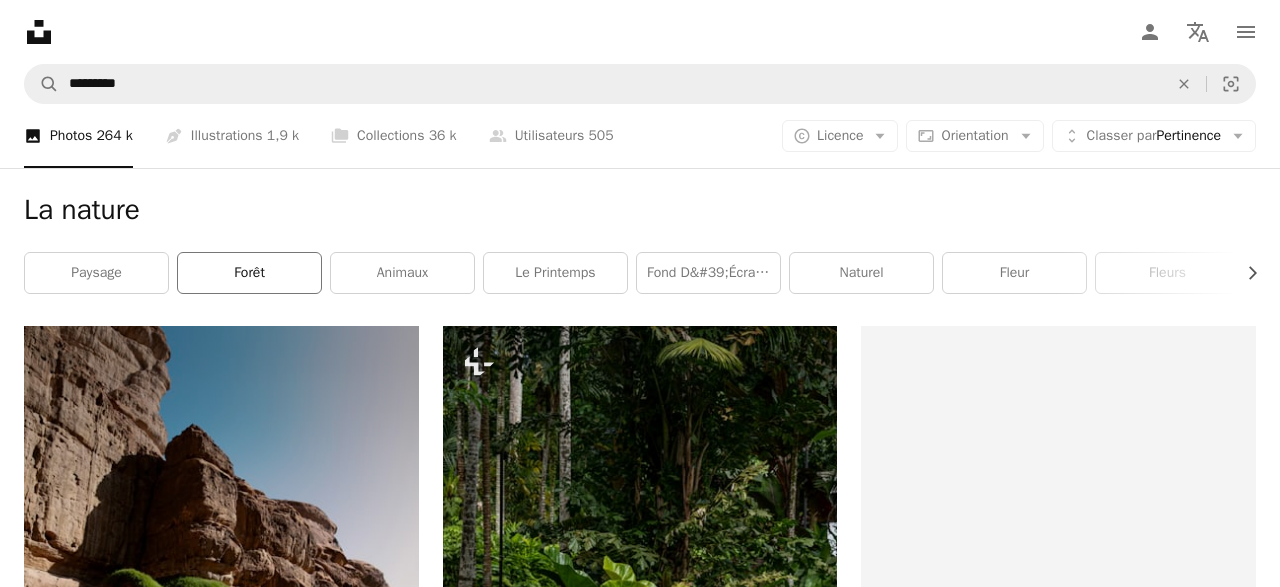 click on "forêt" at bounding box center [249, 273] 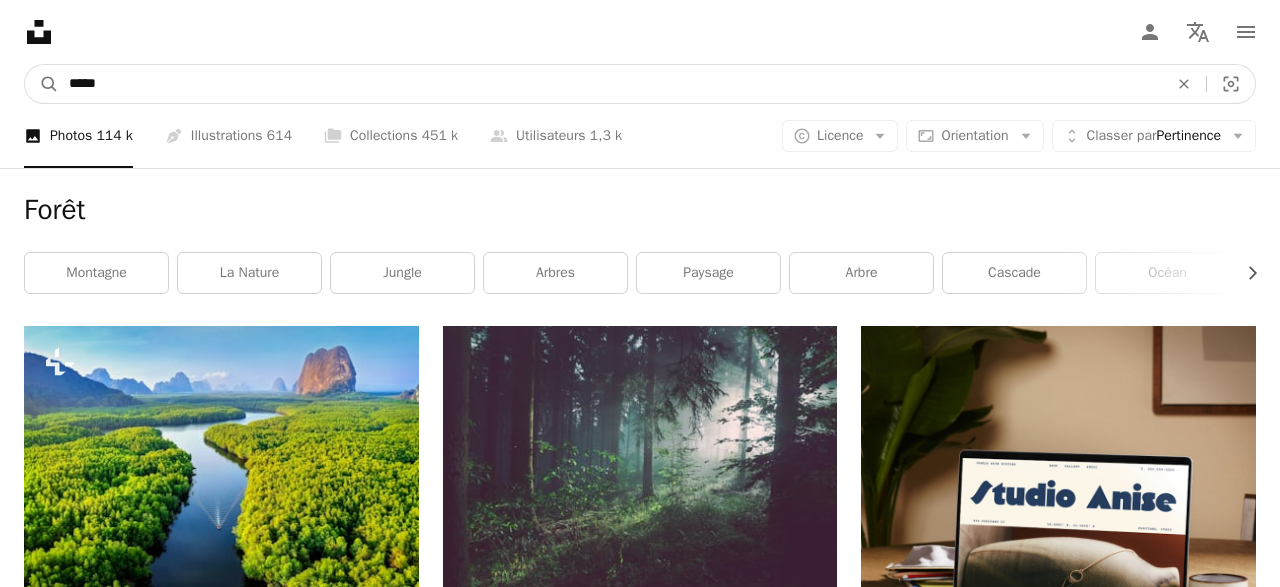 click on "*****" at bounding box center [610, 84] 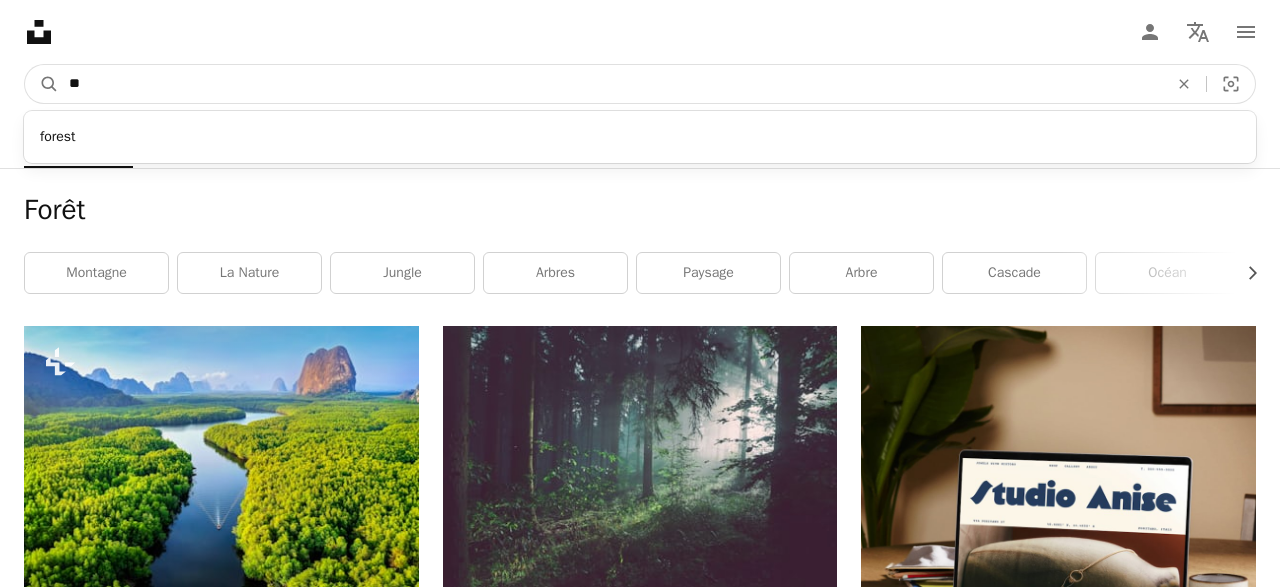 type on "*" 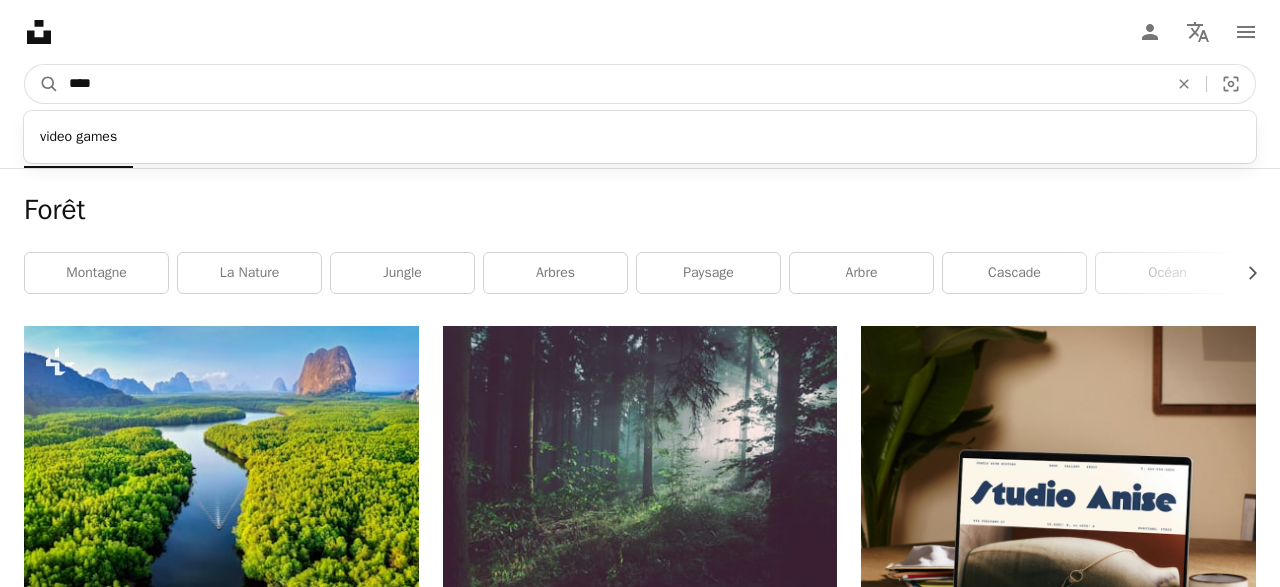type on "*****" 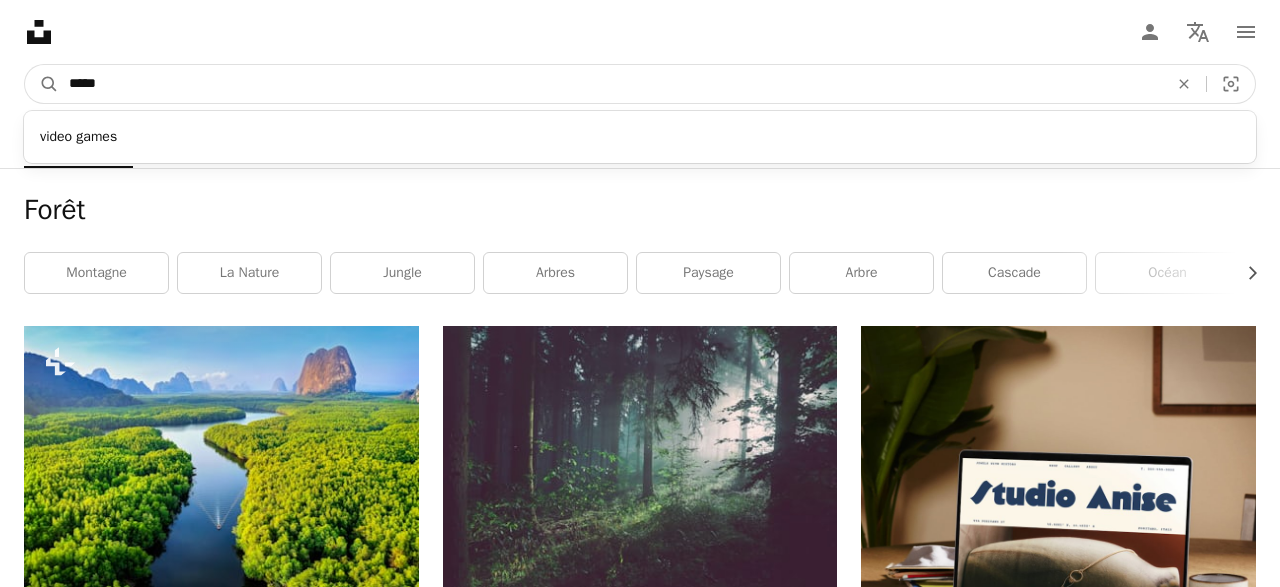 click on "A magnifying glass" at bounding box center [42, 84] 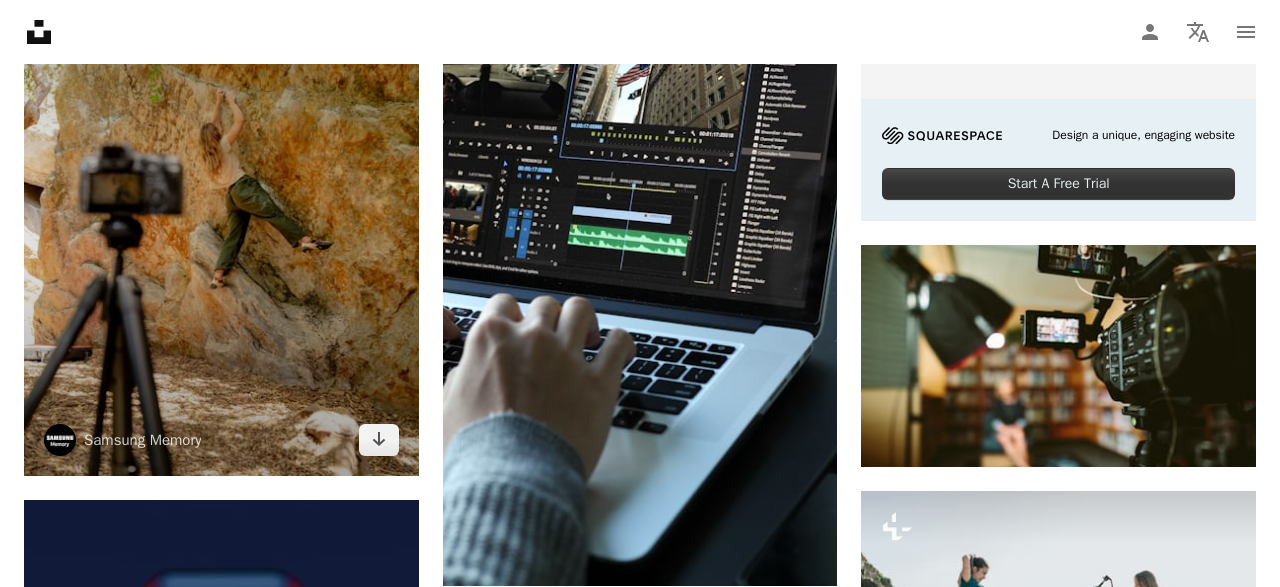 scroll, scrollTop: 624, scrollLeft: 0, axis: vertical 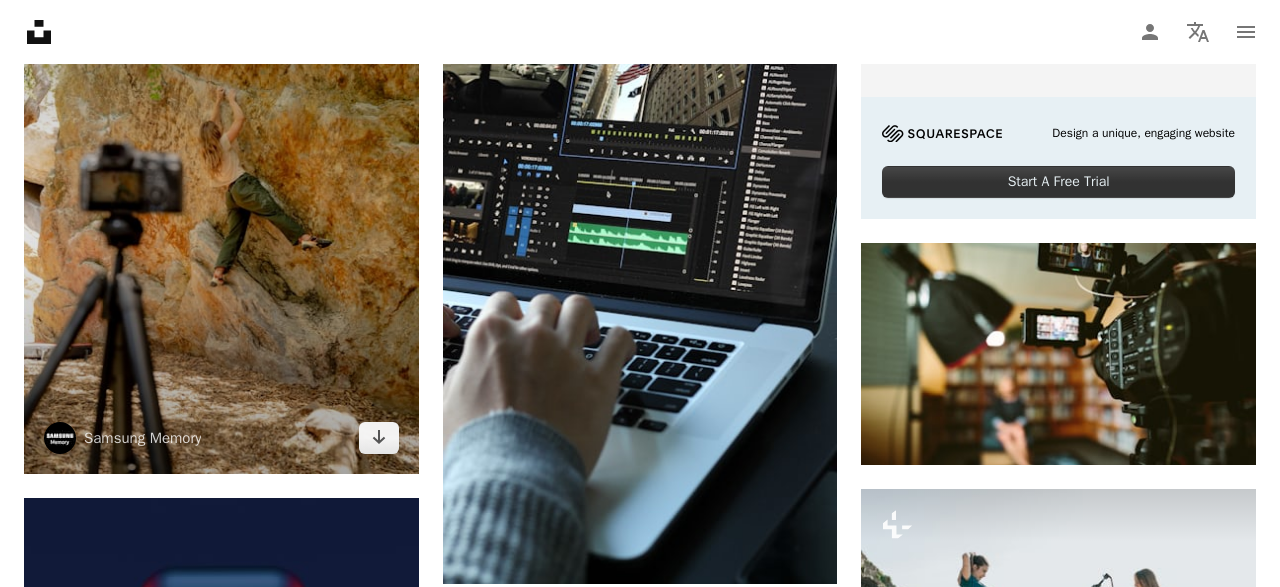 click at bounding box center [221, 211] 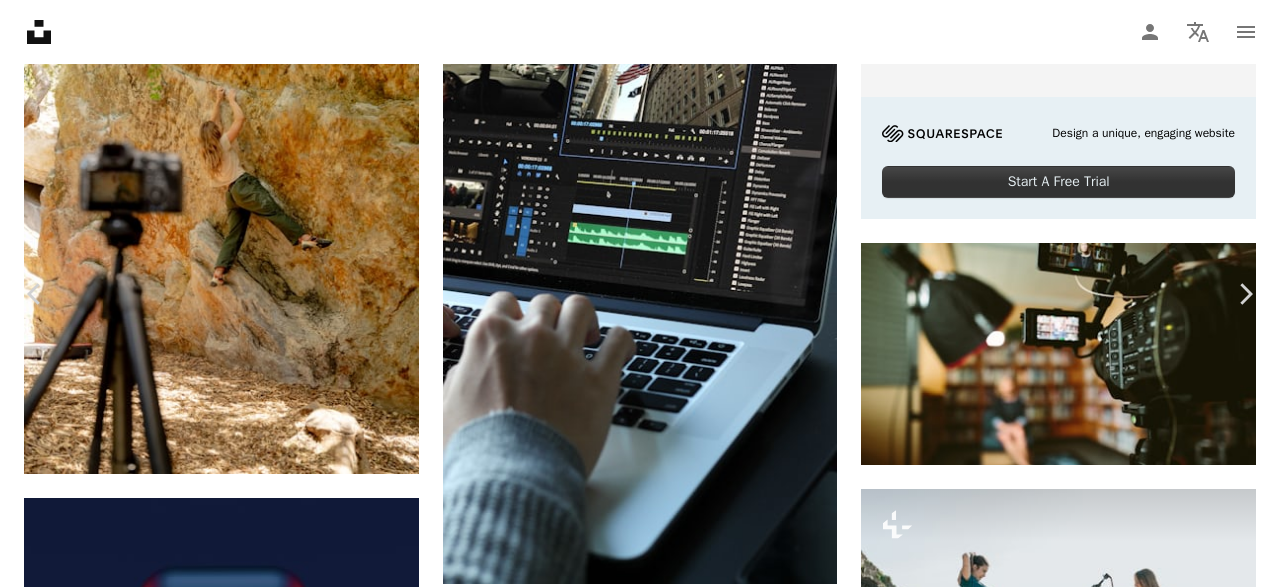 scroll, scrollTop: 360, scrollLeft: 0, axis: vertical 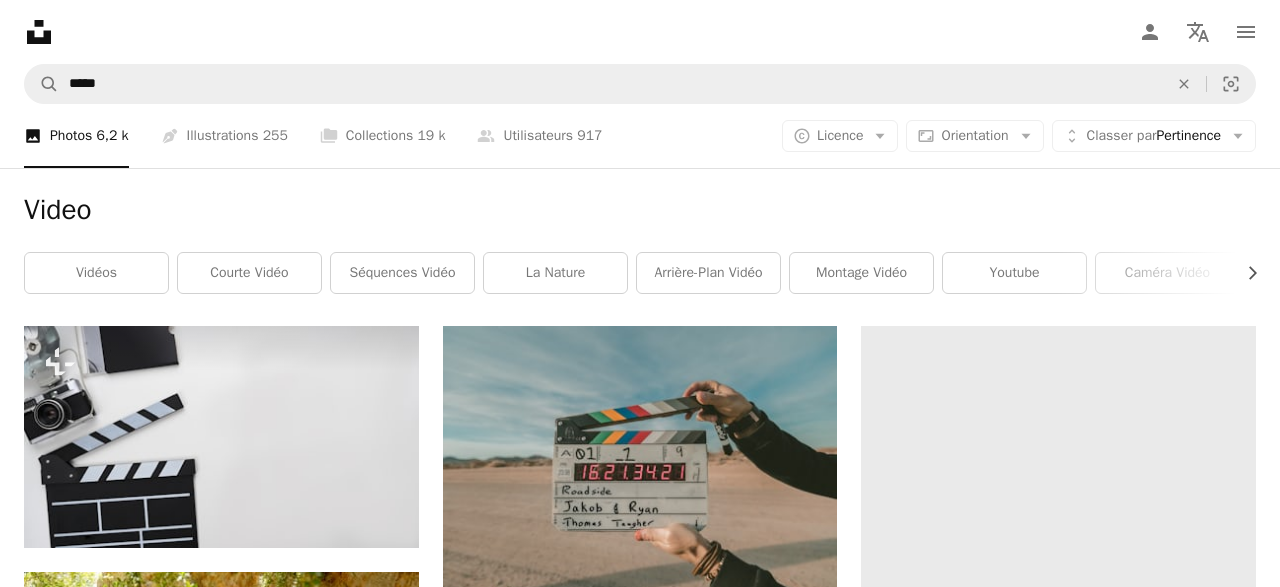 click at bounding box center [1058, 523] 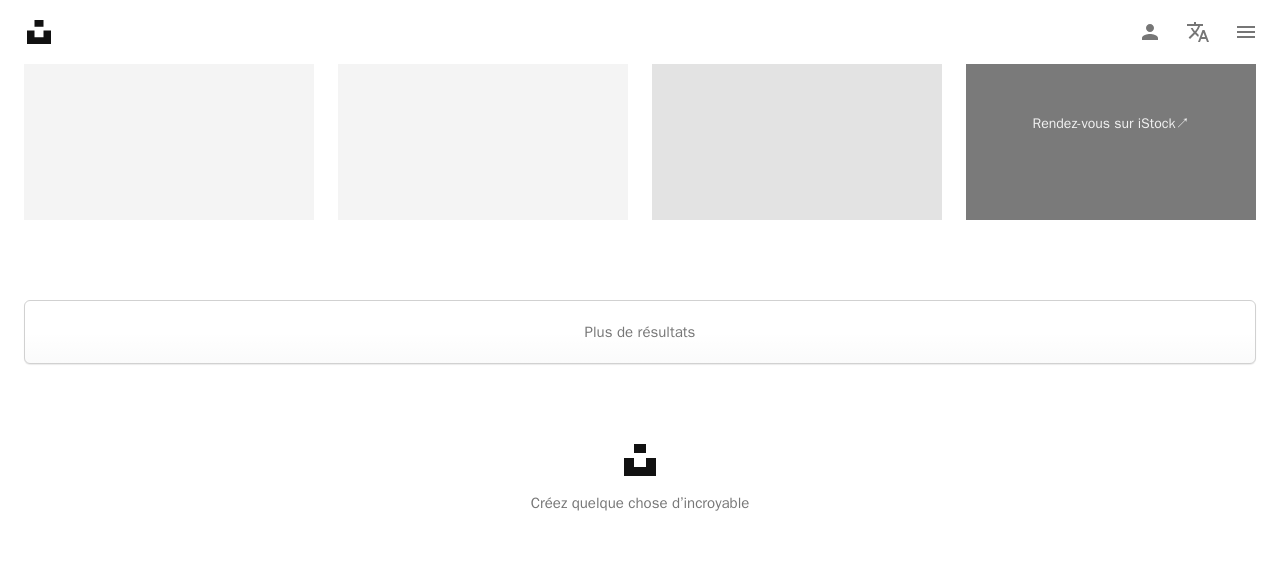 scroll, scrollTop: 3750, scrollLeft: 0, axis: vertical 